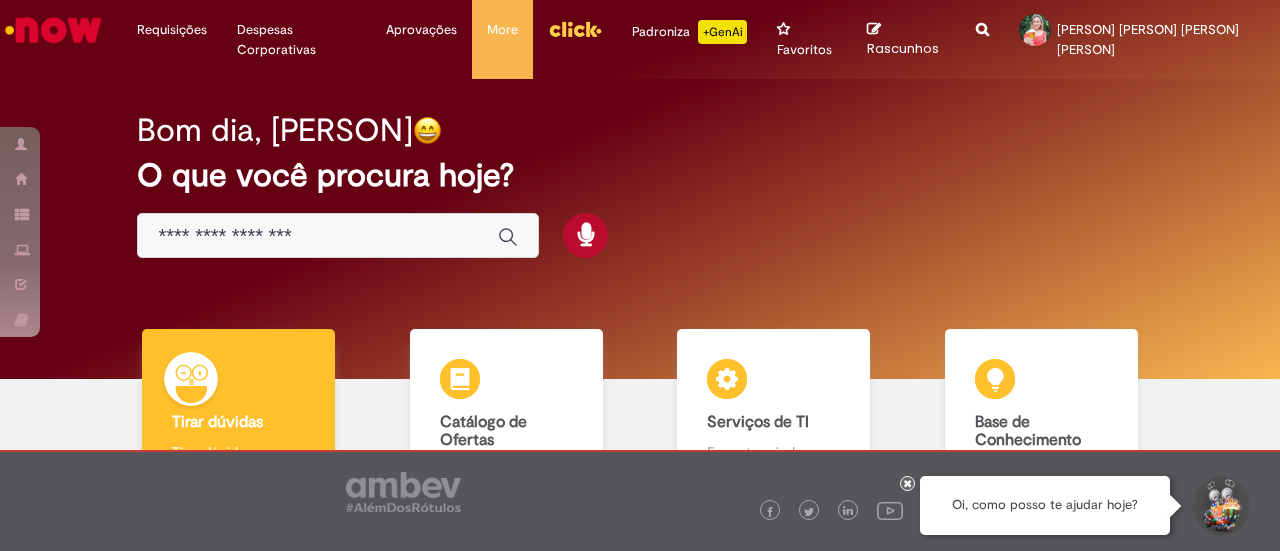 scroll, scrollTop: 0, scrollLeft: 0, axis: both 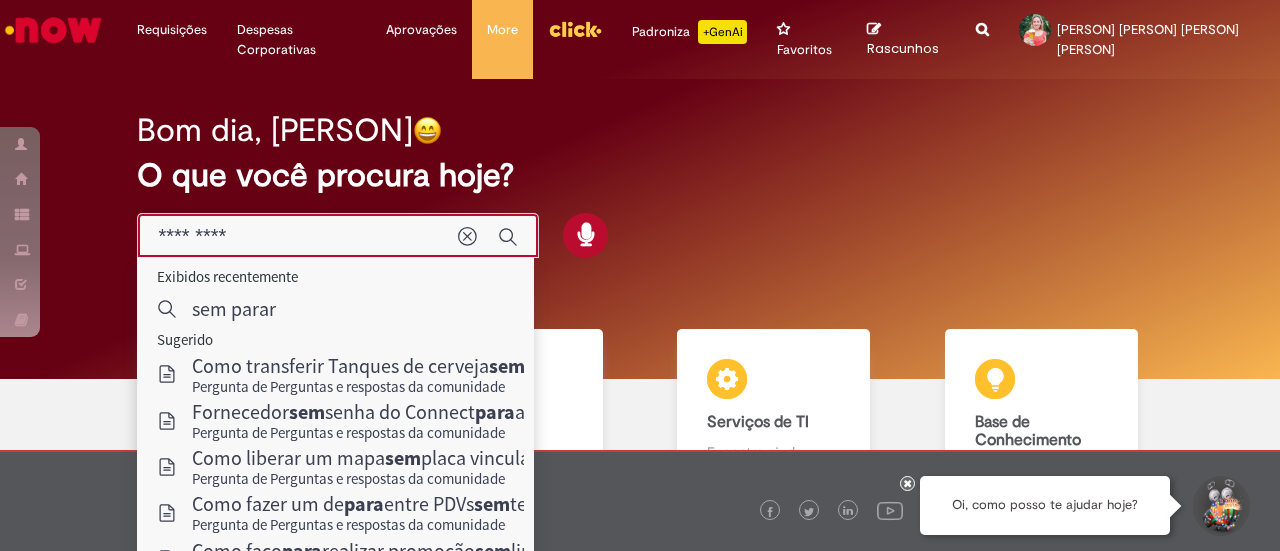type on "*********" 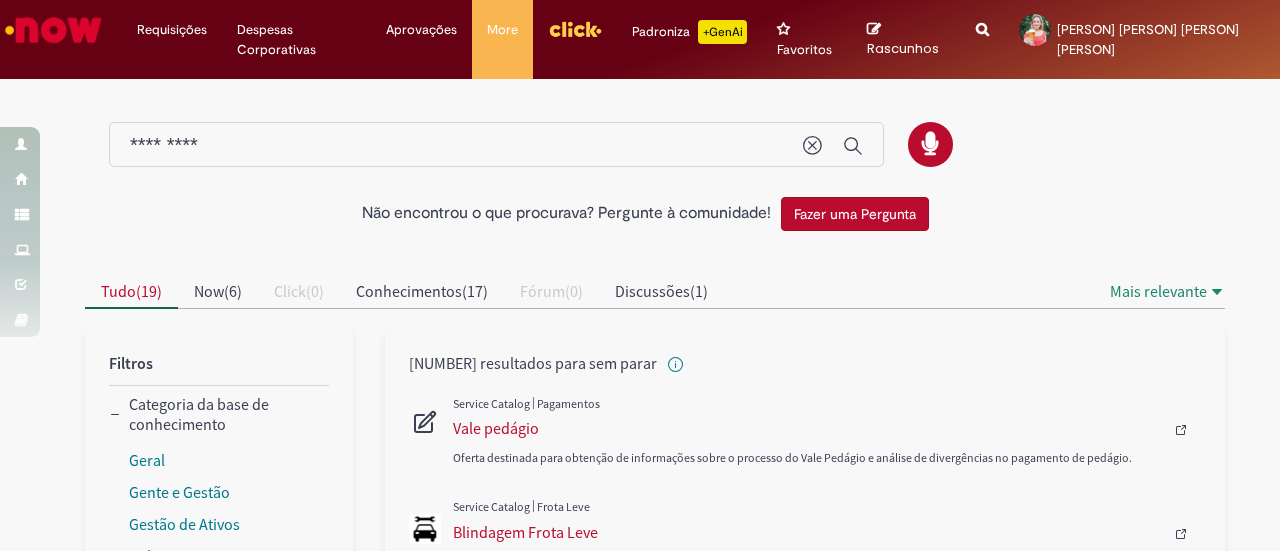 scroll, scrollTop: 300, scrollLeft: 0, axis: vertical 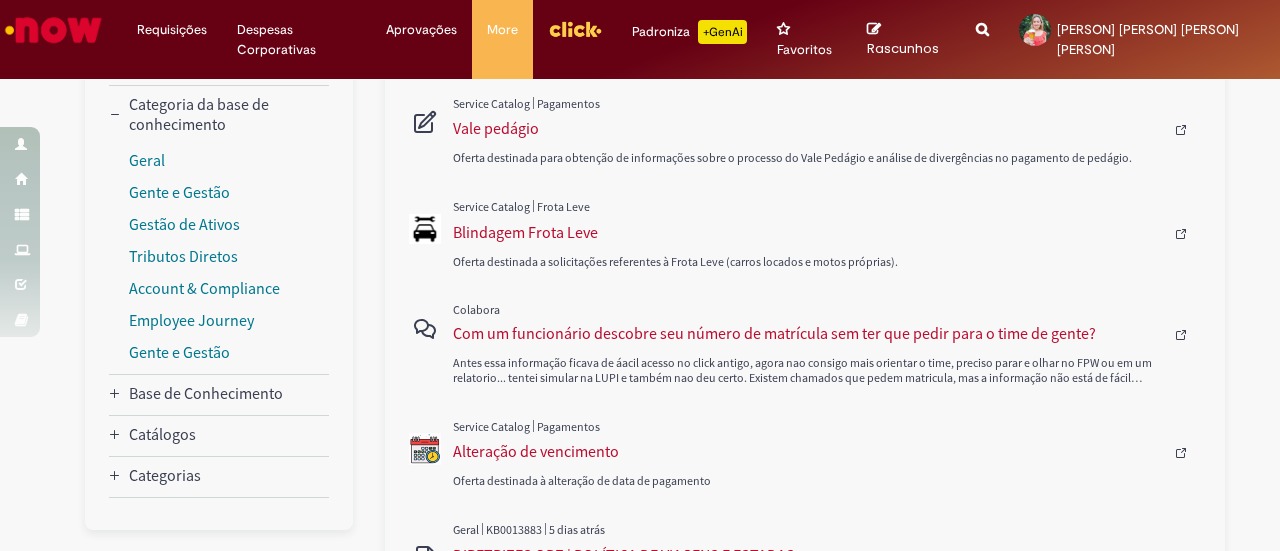 type 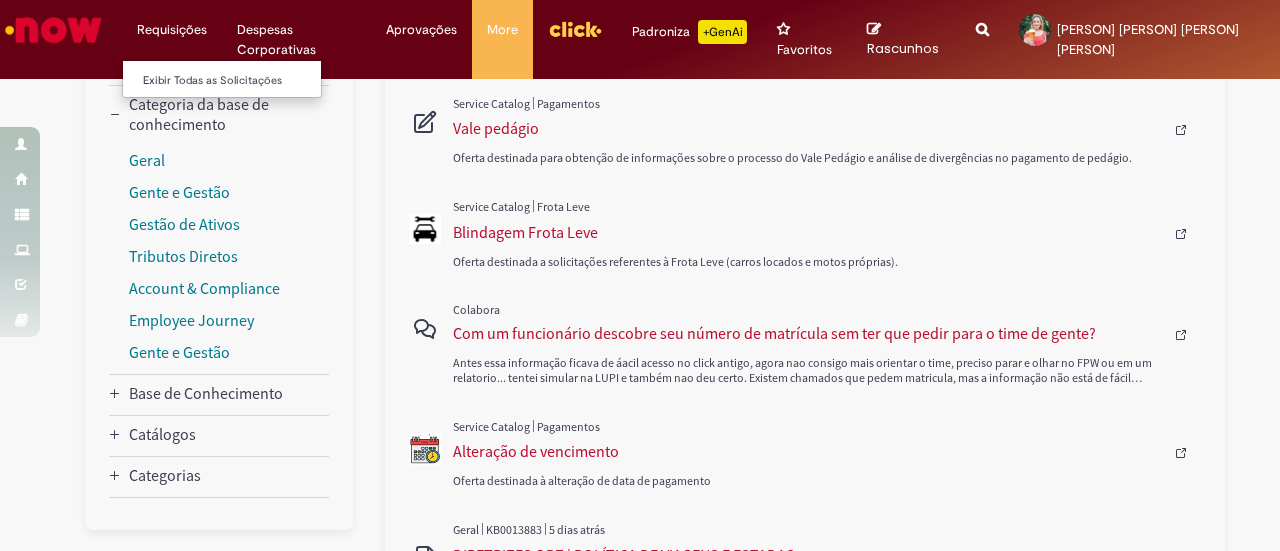 scroll, scrollTop: 0, scrollLeft: 0, axis: both 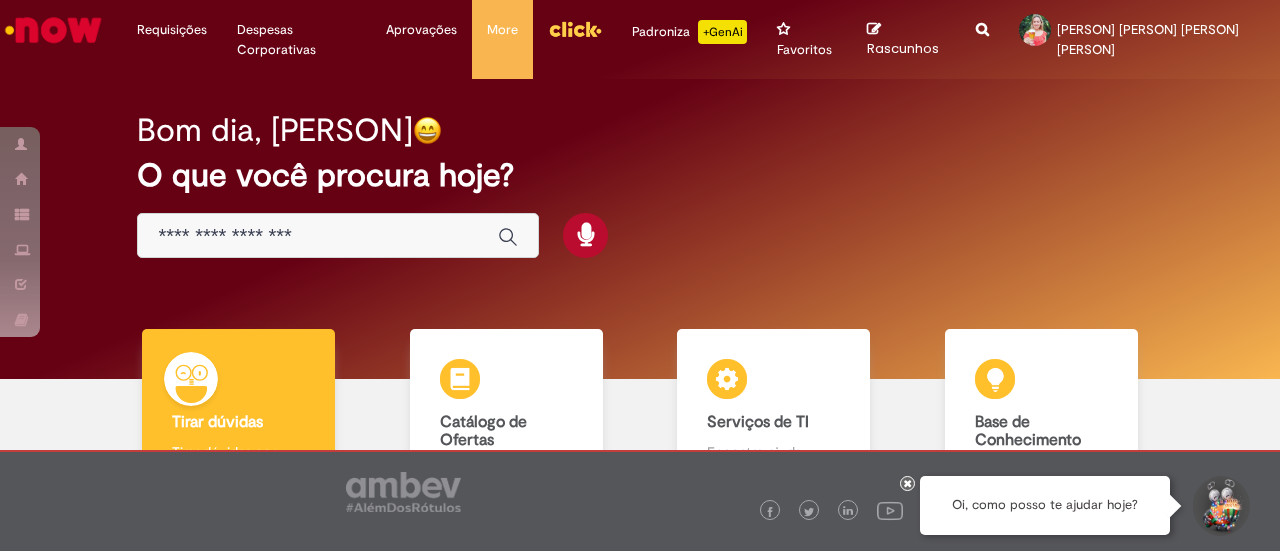 click at bounding box center [388, 235] 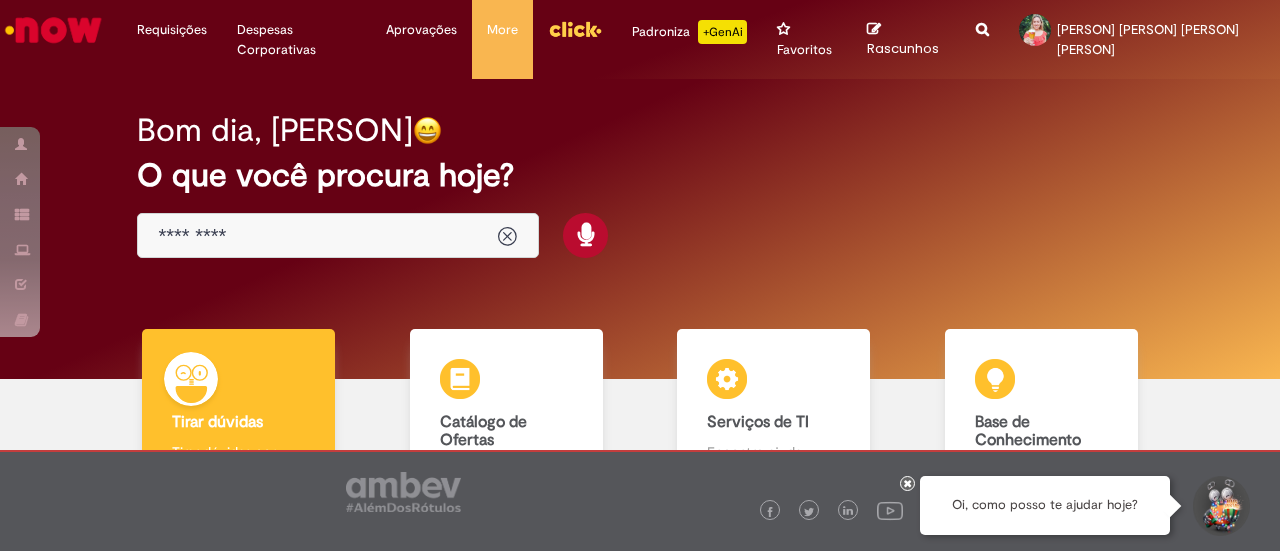 type on "*********" 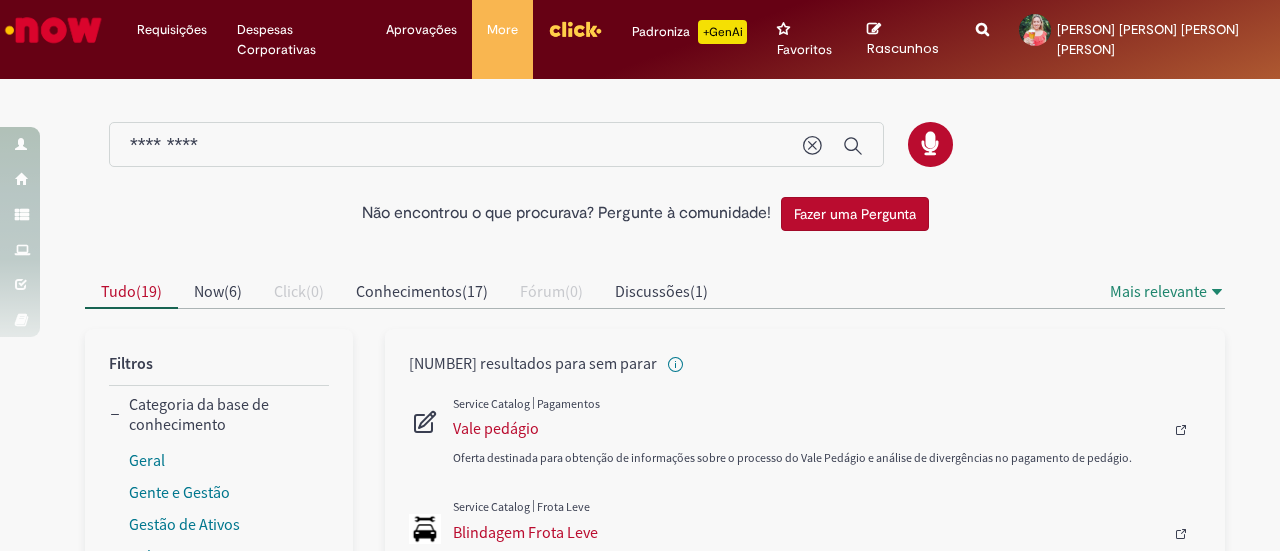click on "*********" at bounding box center (456, 145) 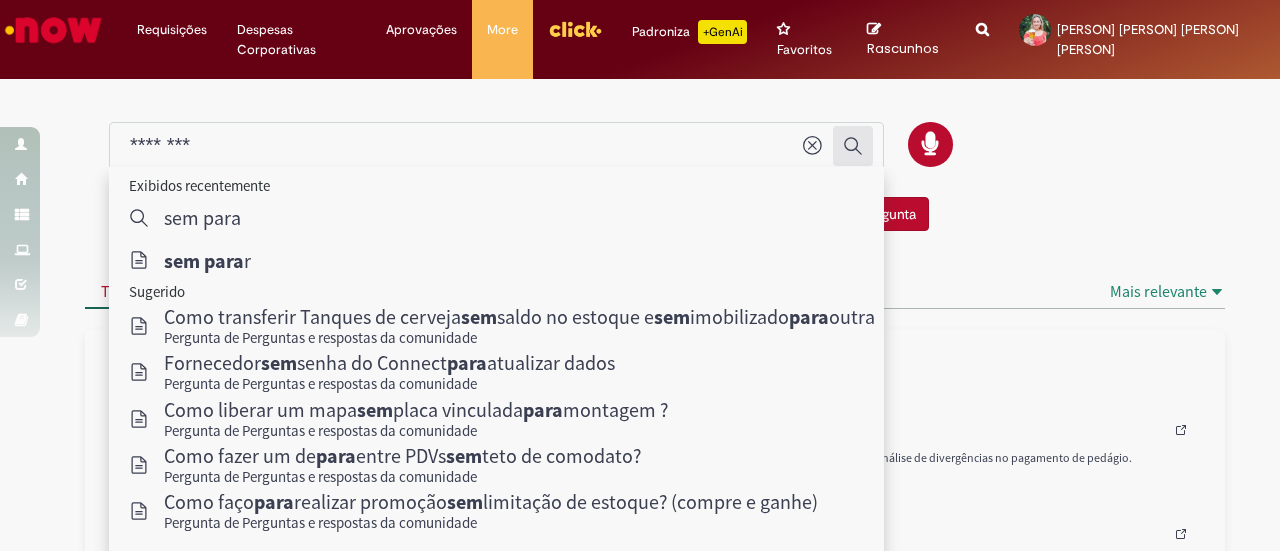 click 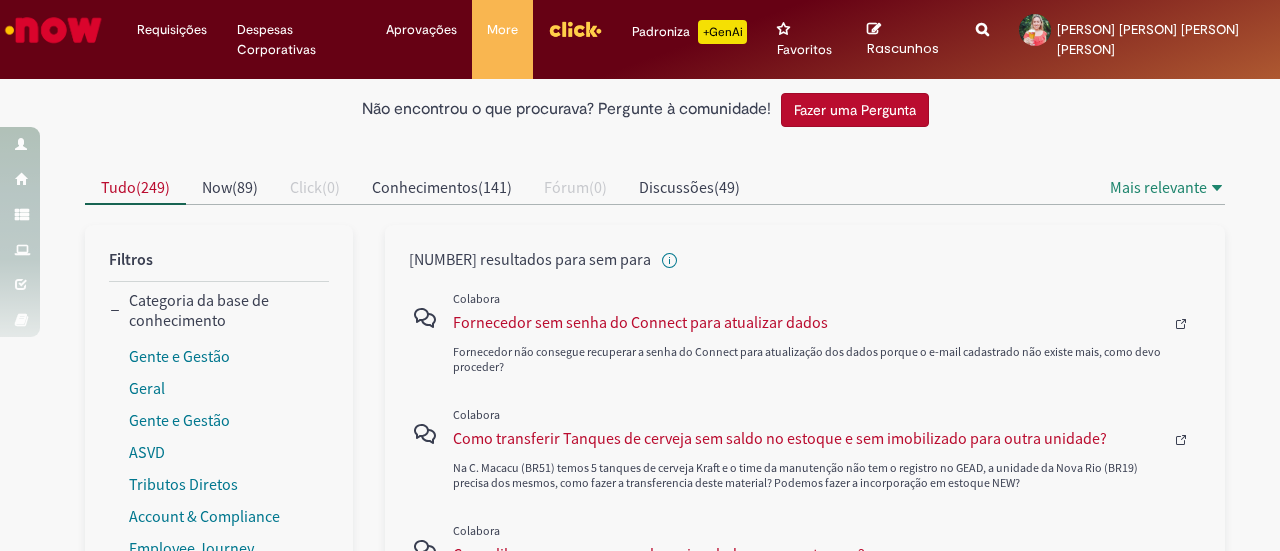scroll, scrollTop: 100, scrollLeft: 0, axis: vertical 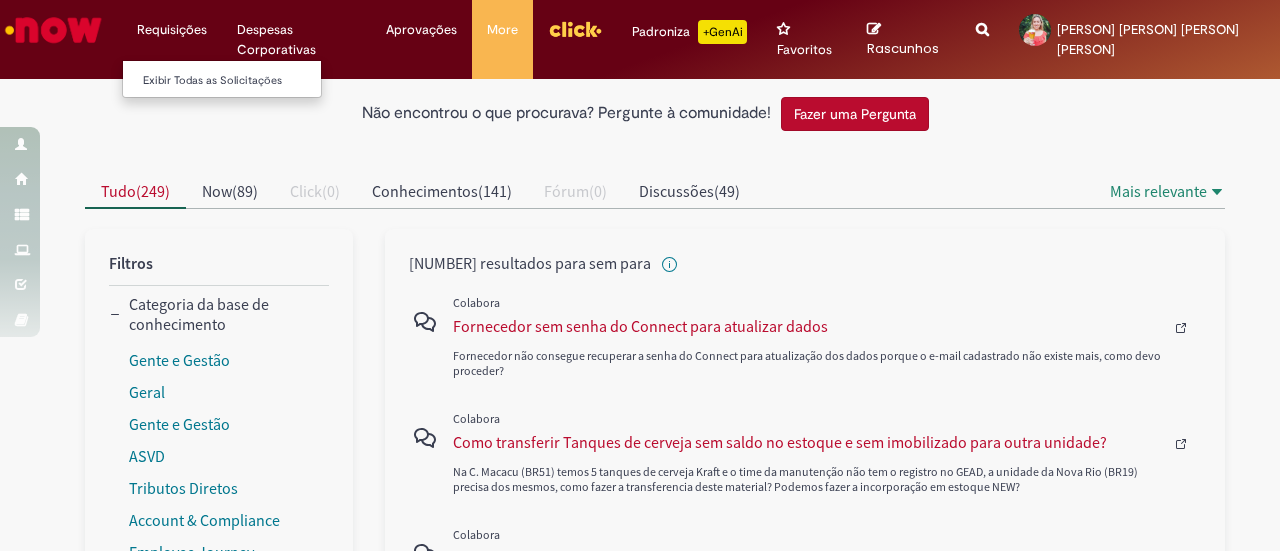 click on "Requisições
Exibir Todas as Solicitações" at bounding box center [172, 30] 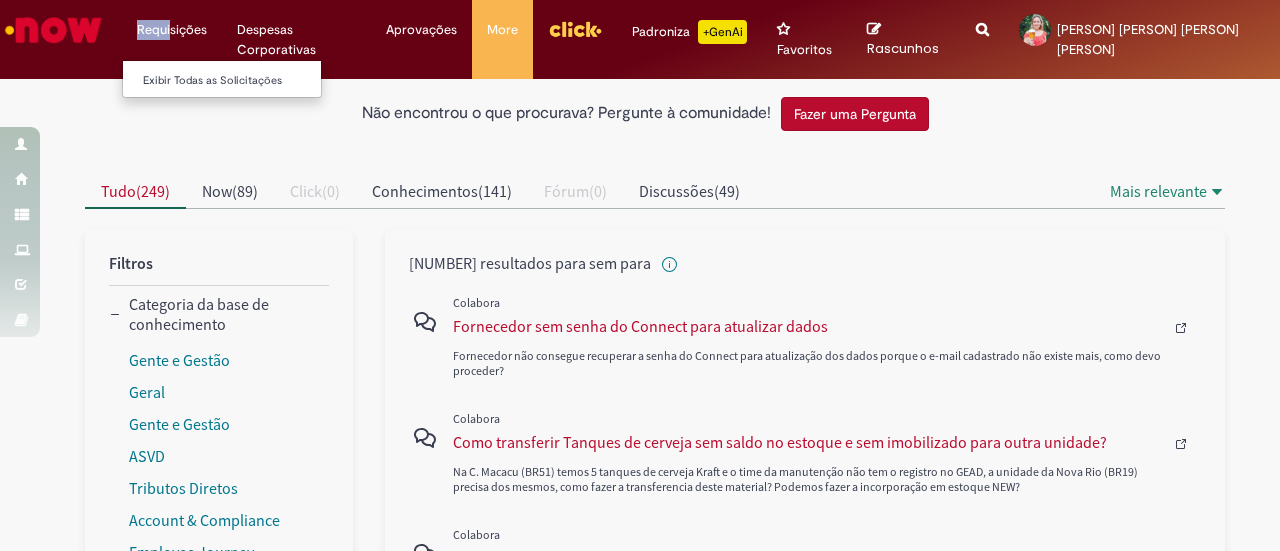 click on "Requisições
Exibir Todas as Solicitações" at bounding box center (172, 30) 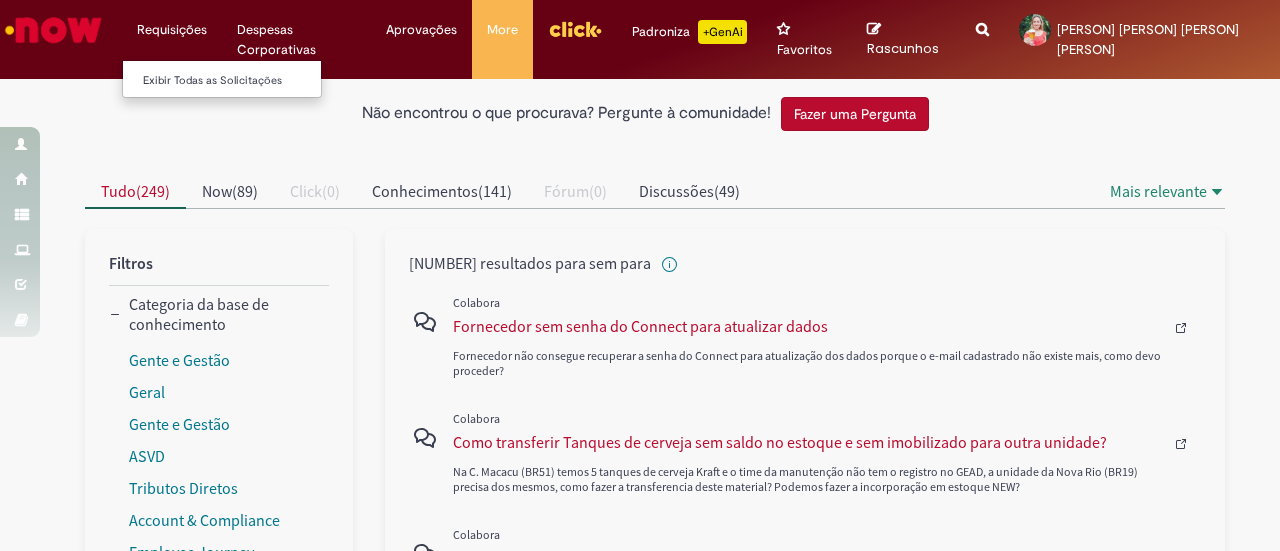 click on "Requisições
Exibir Todas as Solicitações" at bounding box center (172, 30) 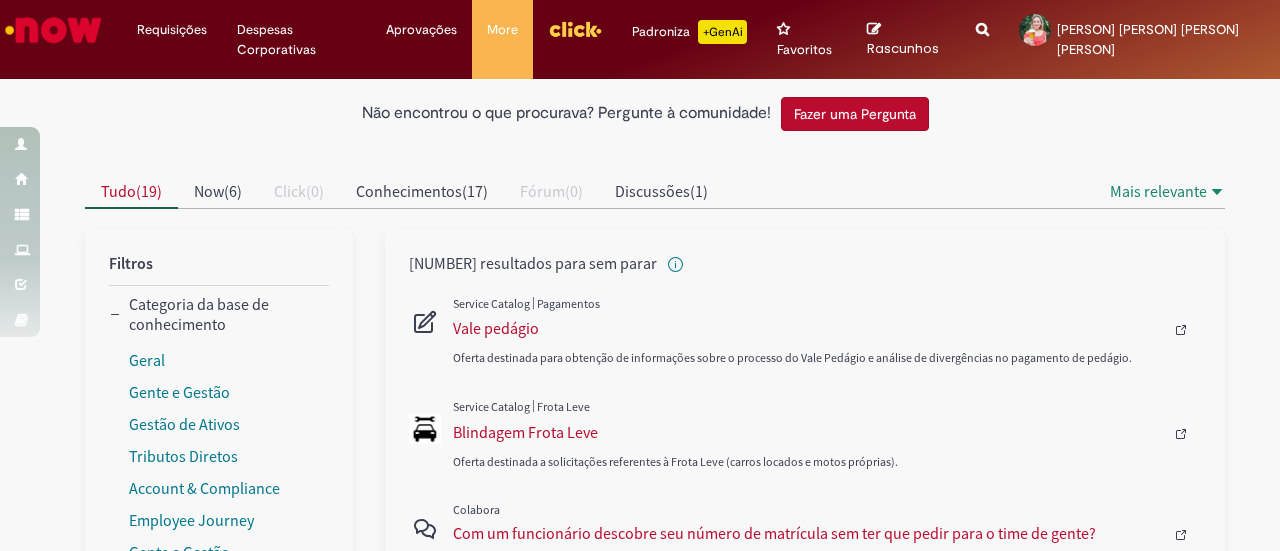 type 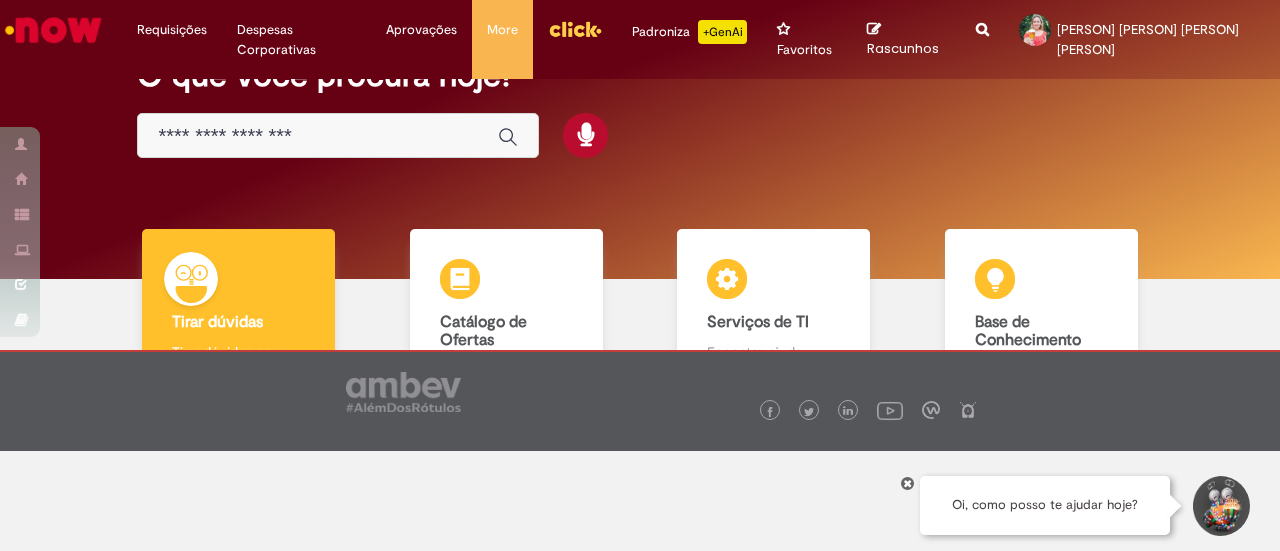 scroll, scrollTop: 0, scrollLeft: 0, axis: both 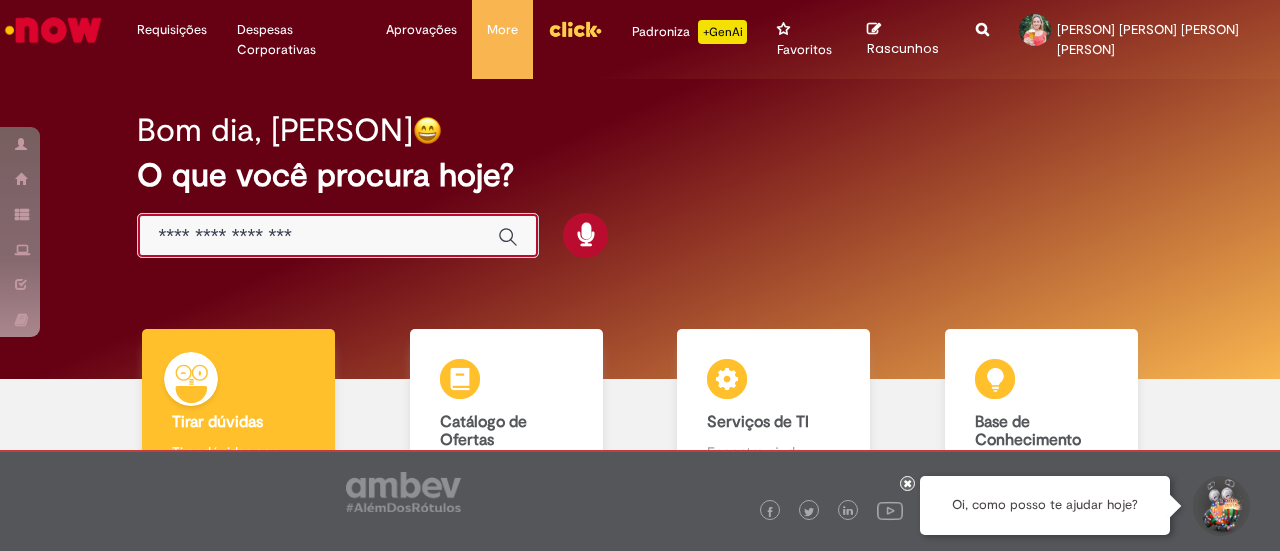 click at bounding box center [318, 236] 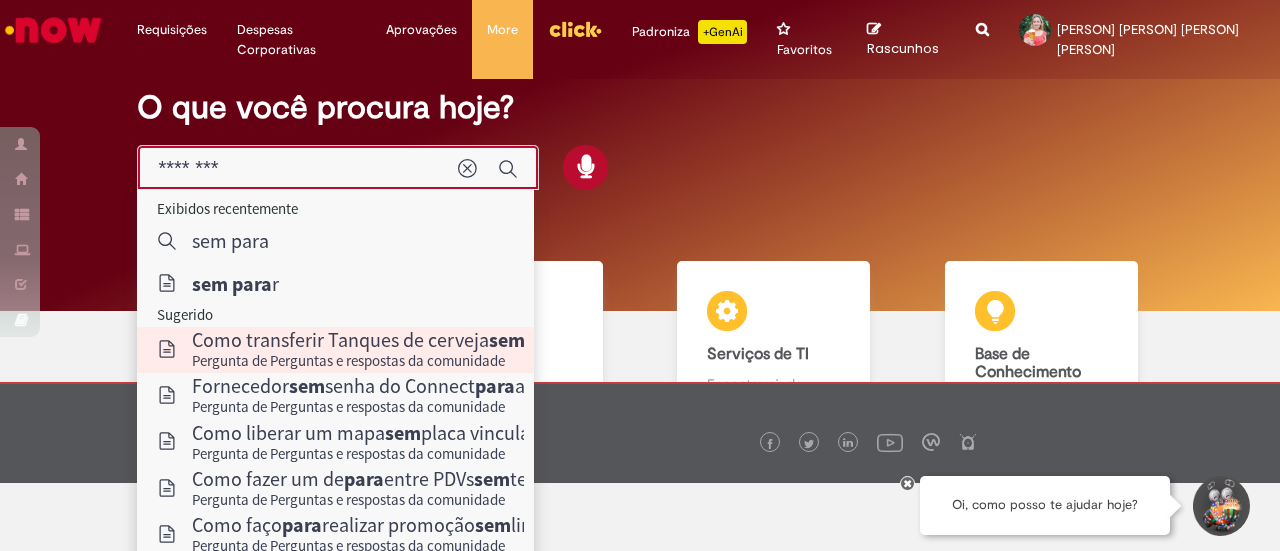 scroll, scrollTop: 100, scrollLeft: 0, axis: vertical 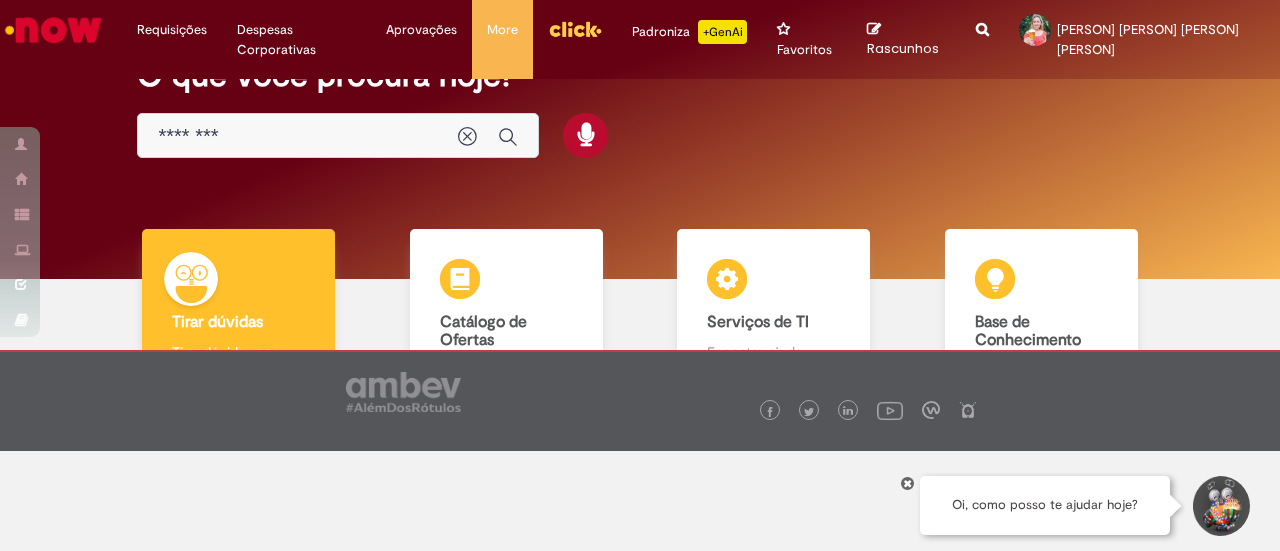 type on "*********" 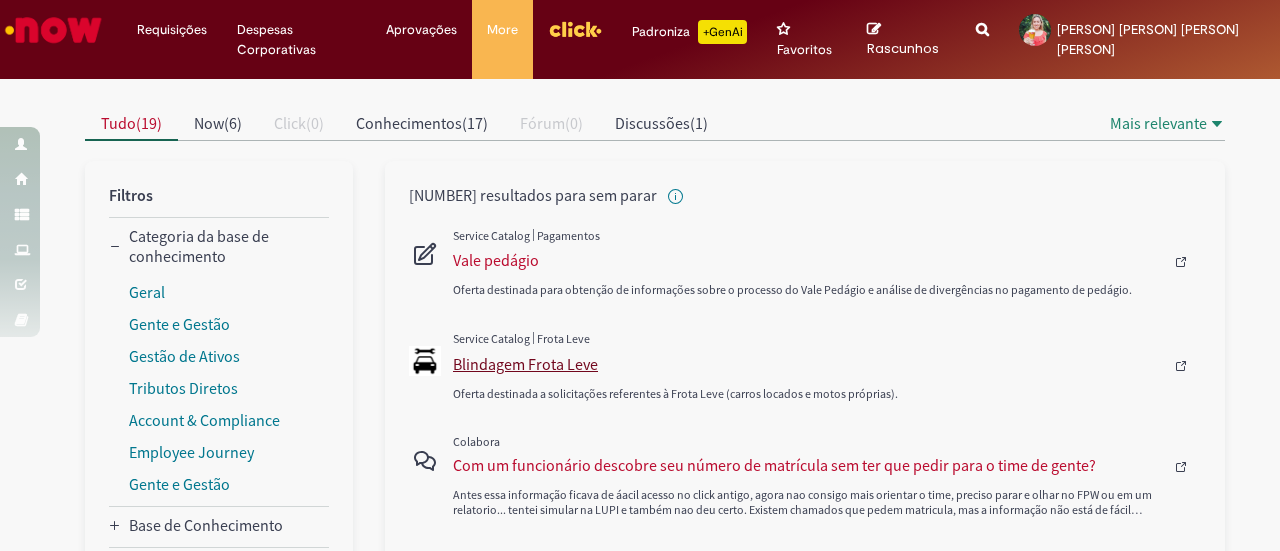 scroll, scrollTop: 200, scrollLeft: 0, axis: vertical 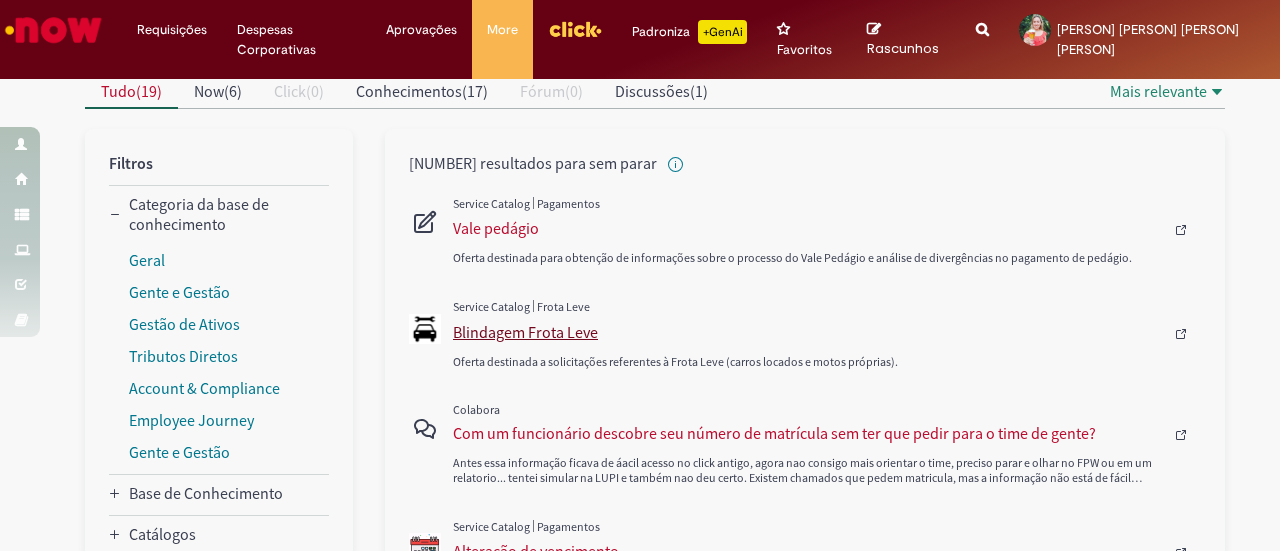 click on "Blindagem Frota Leve" at bounding box center [808, 332] 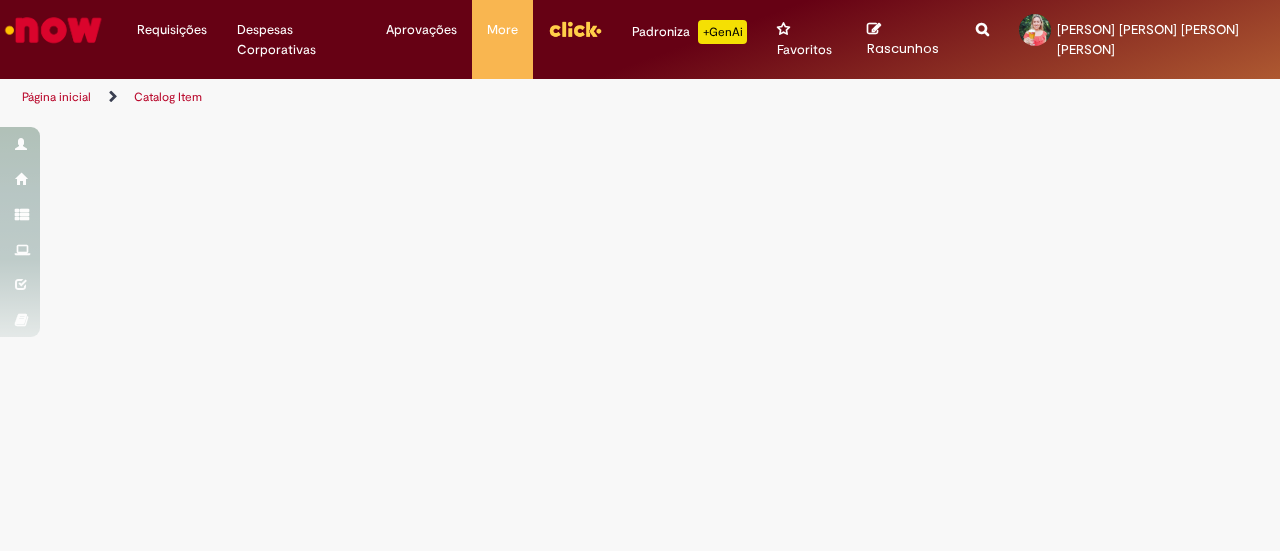 scroll, scrollTop: 0, scrollLeft: 0, axis: both 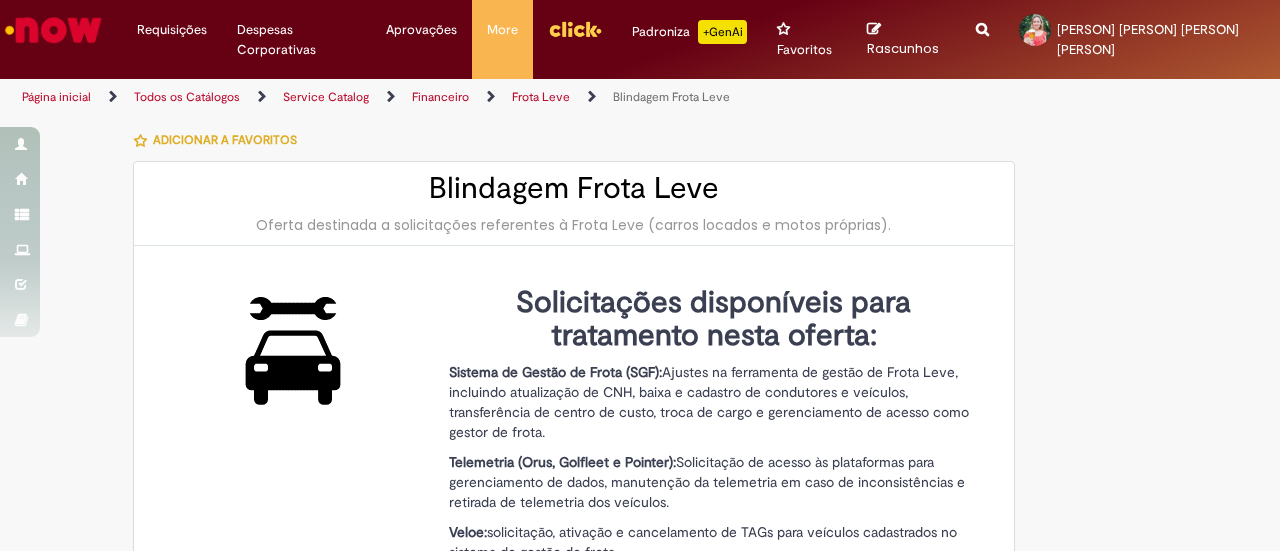 type on "********" 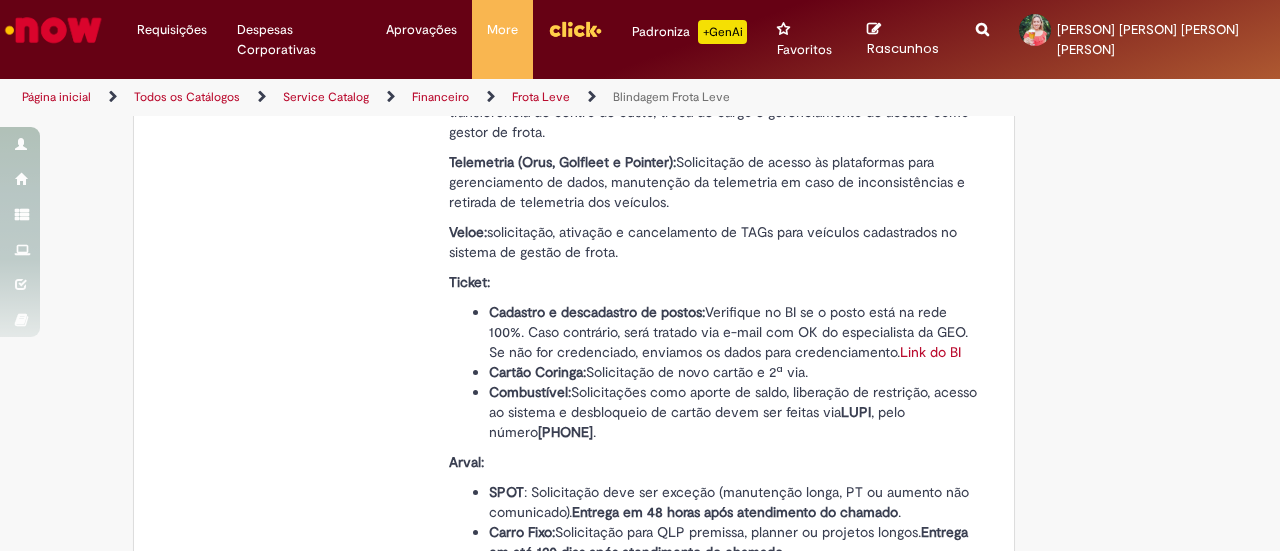 type on "**********" 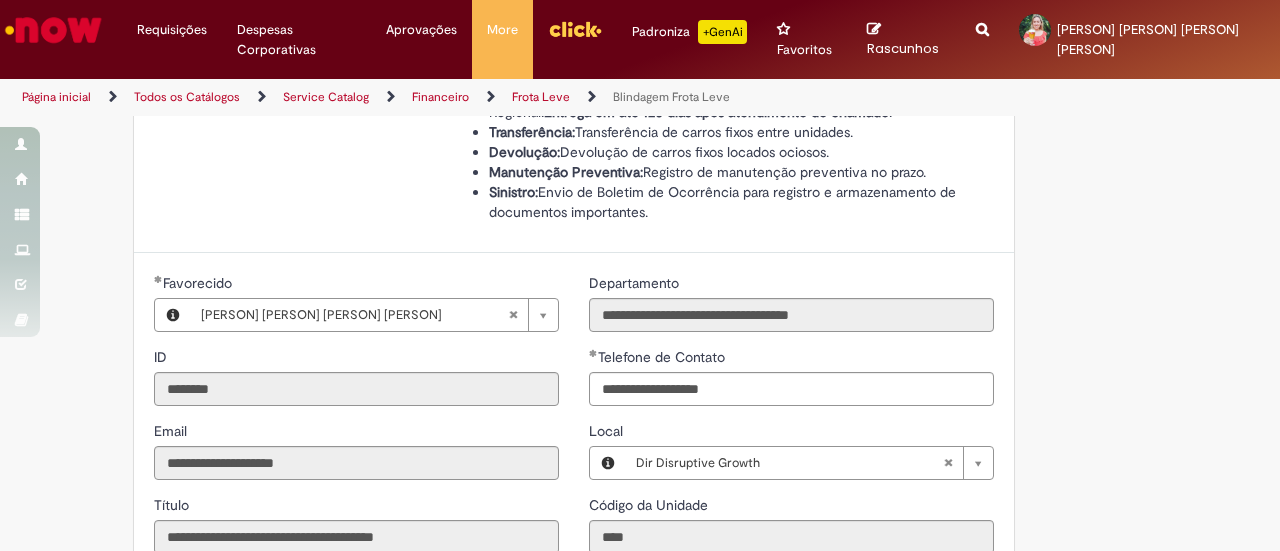 scroll, scrollTop: 600, scrollLeft: 0, axis: vertical 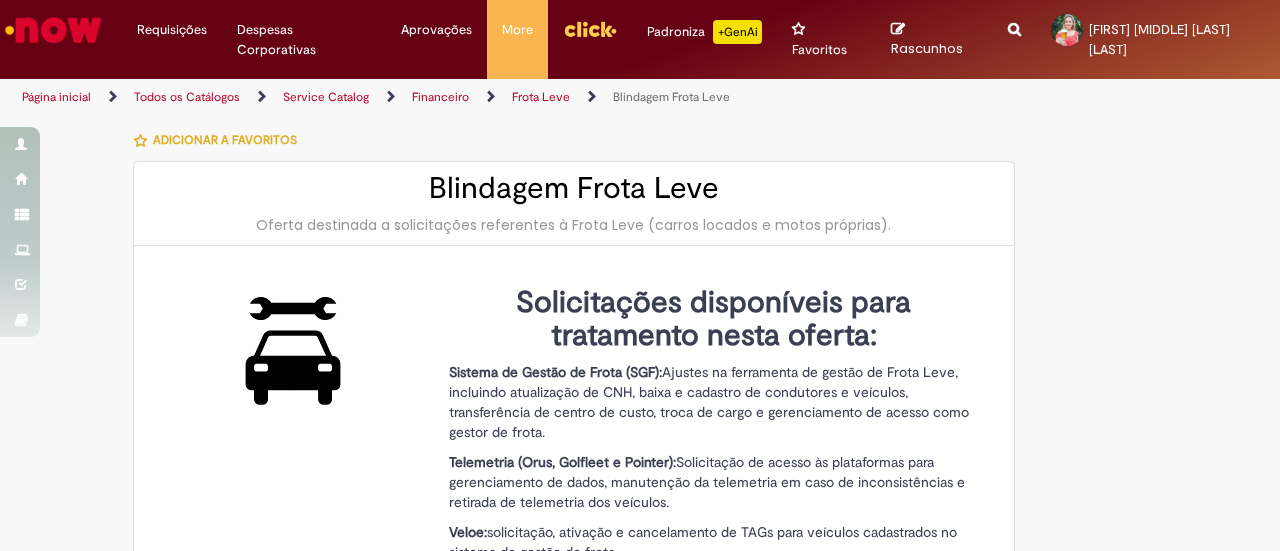 type on "**********" 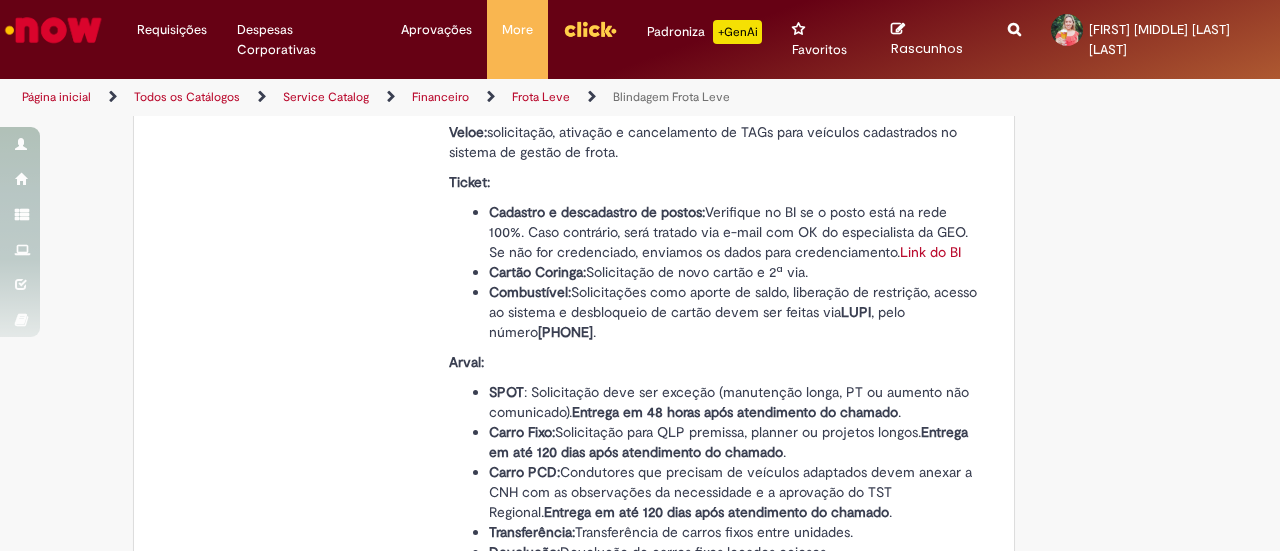 scroll, scrollTop: 200, scrollLeft: 0, axis: vertical 